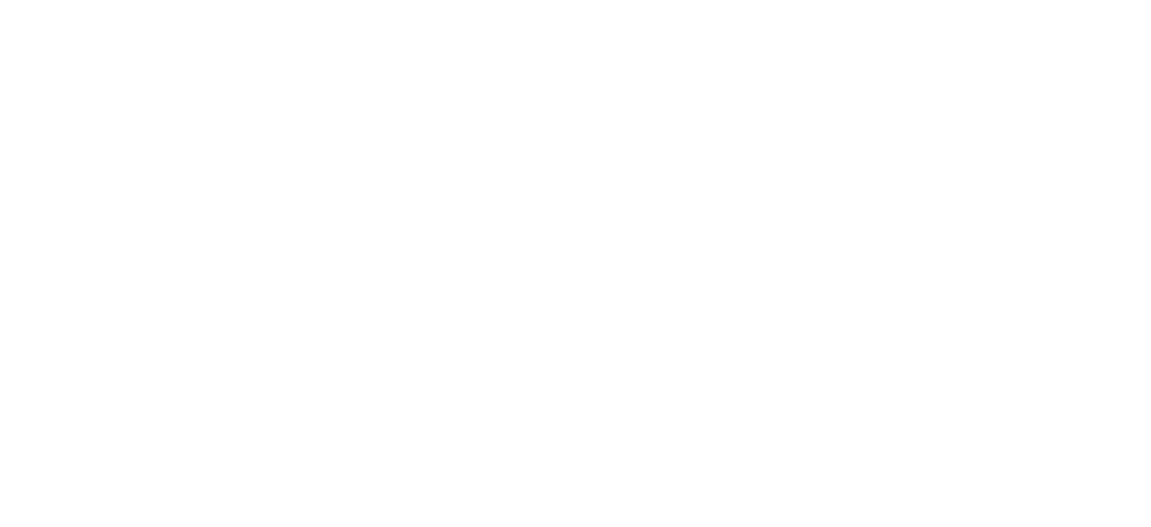 scroll, scrollTop: 0, scrollLeft: 0, axis: both 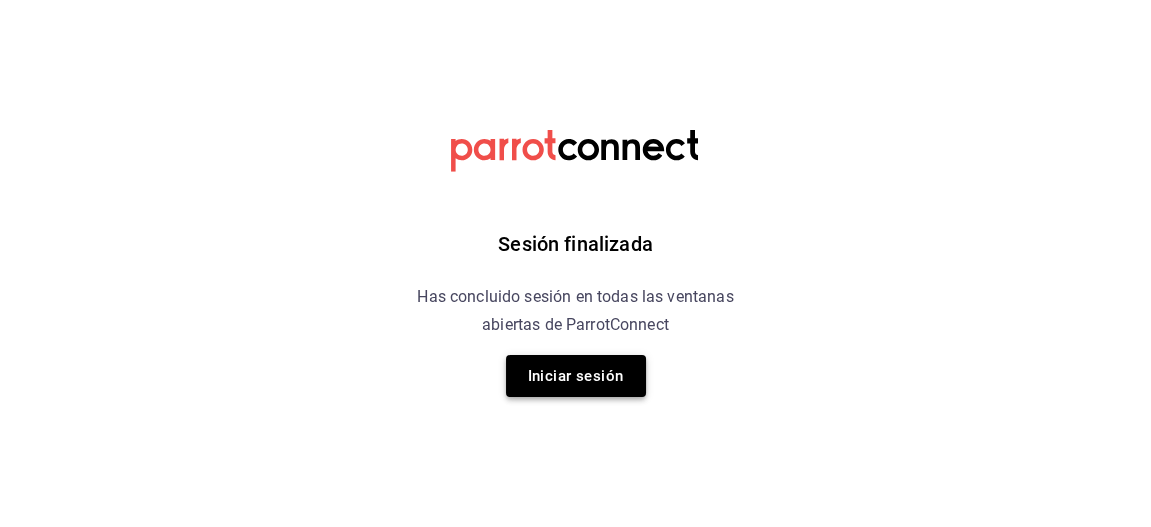 click on "Iniciar sesión" at bounding box center [576, 376] 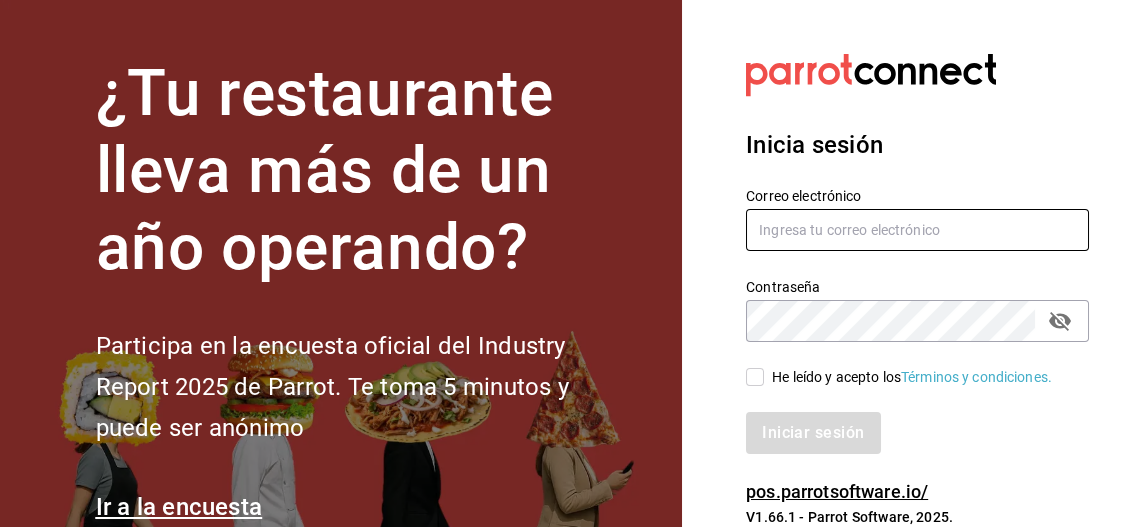click at bounding box center (917, 230) 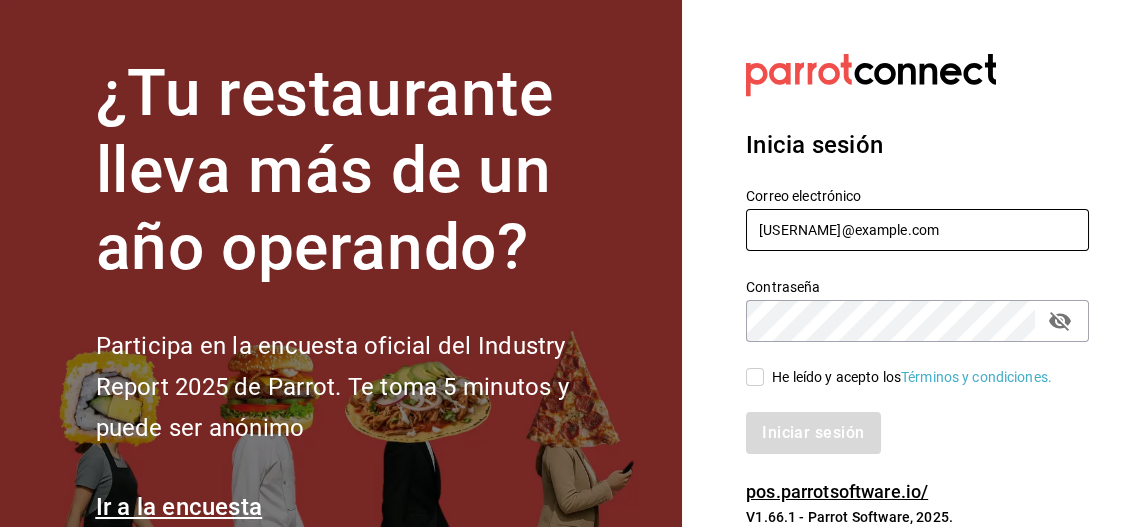 type on "dixieadmon@gmail.com" 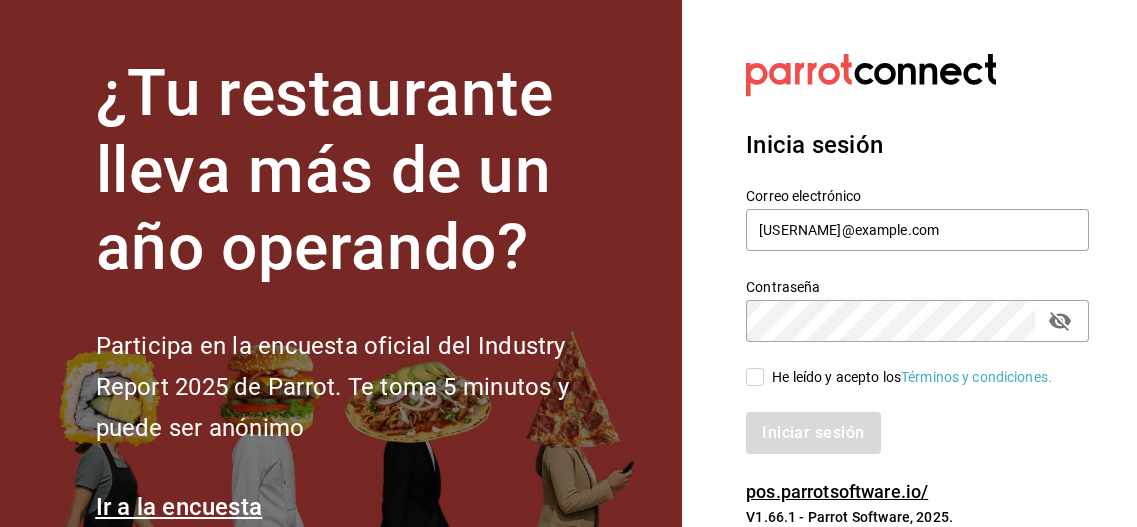 click on "He leído y acepto los  Términos y condiciones." at bounding box center [755, 377] 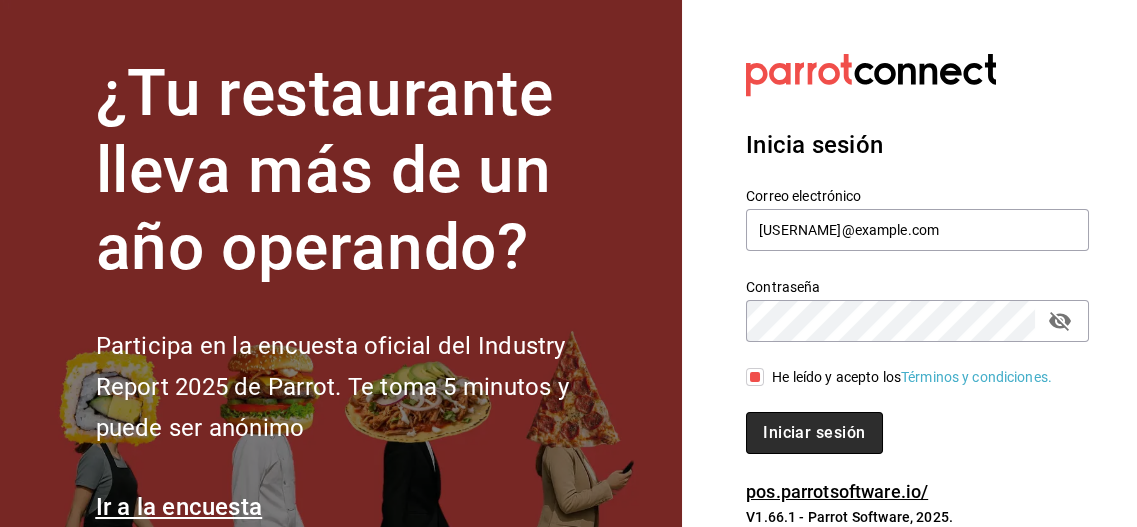 click on "Iniciar sesión" at bounding box center [814, 433] 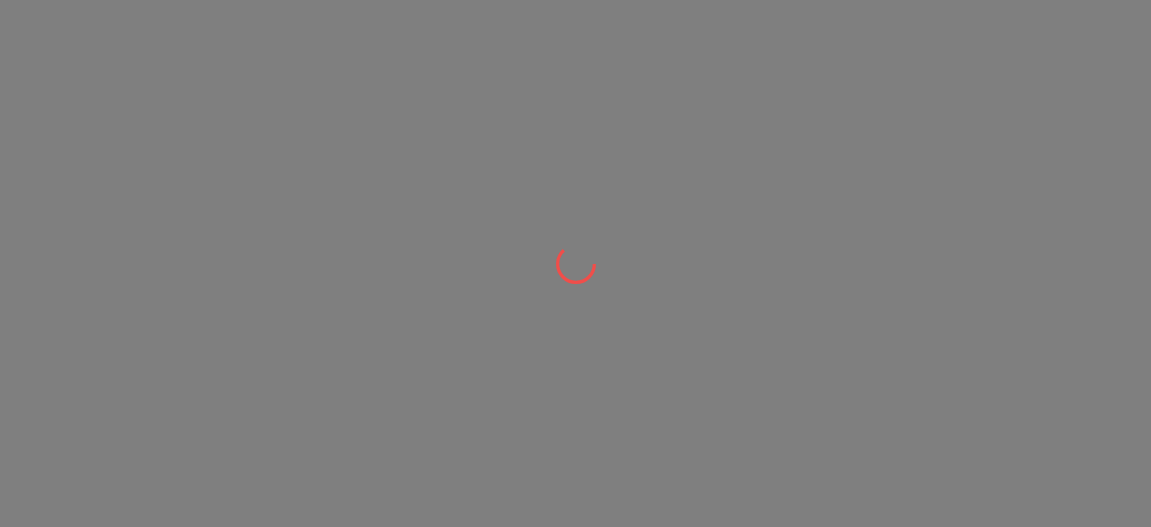 scroll, scrollTop: 0, scrollLeft: 0, axis: both 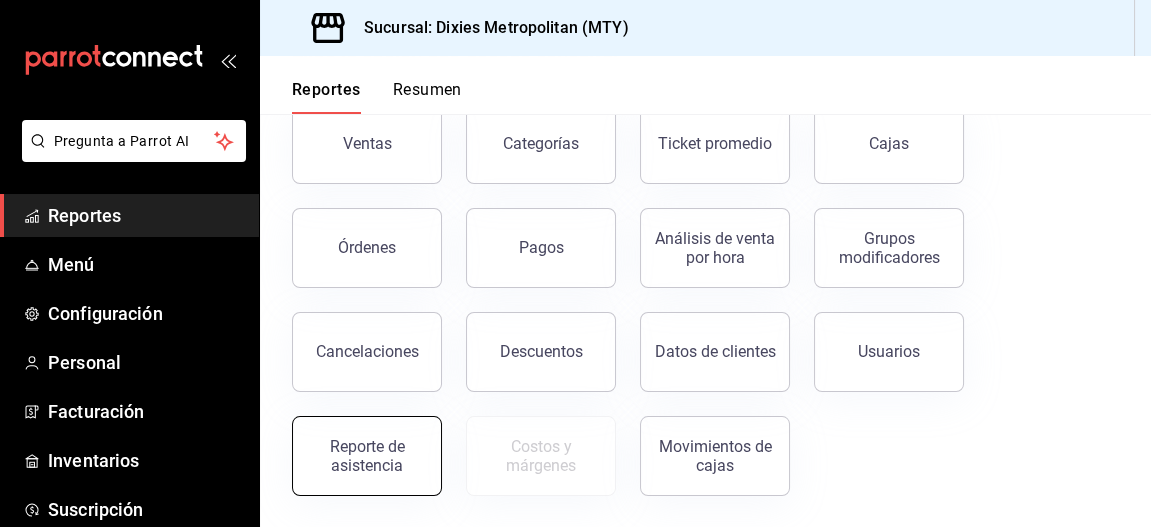 click on "Reporte de asistencia" at bounding box center (367, 456) 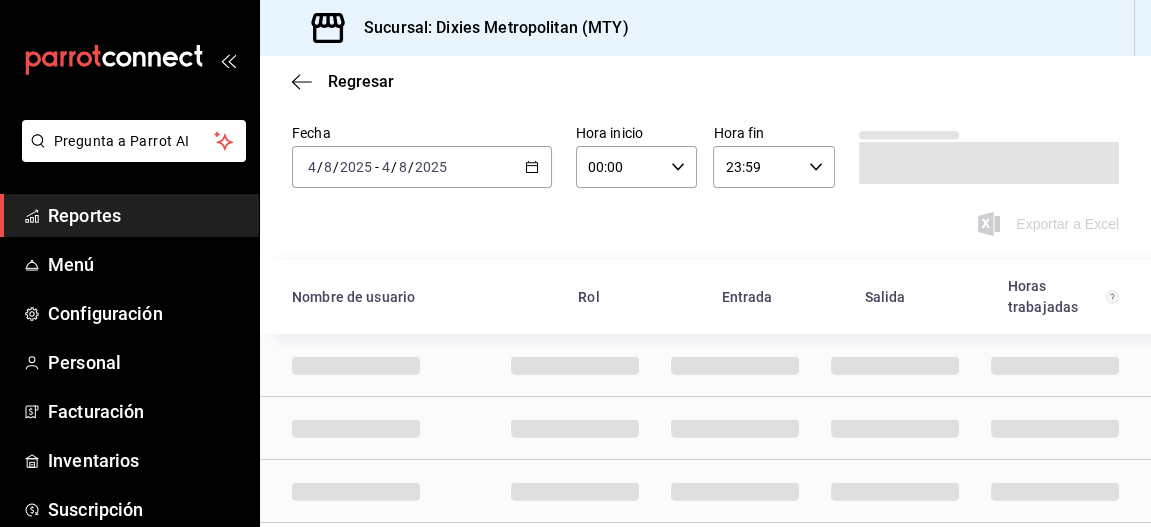 scroll, scrollTop: 79, scrollLeft: 0, axis: vertical 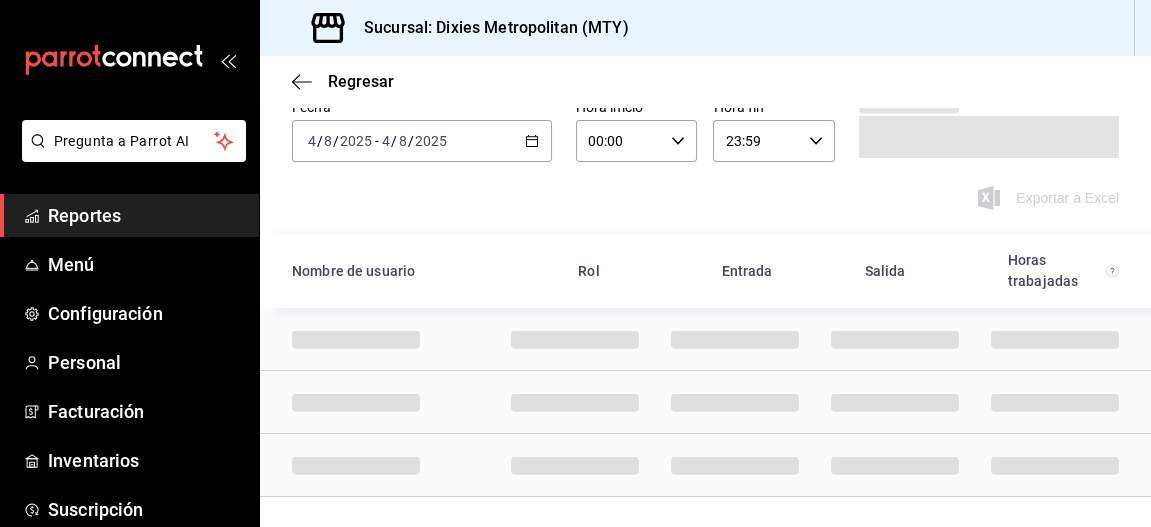 click on "2025-08-04 4 / 8 / 2025 - 2025-08-04 4 / 8 / 2025" at bounding box center (422, 141) 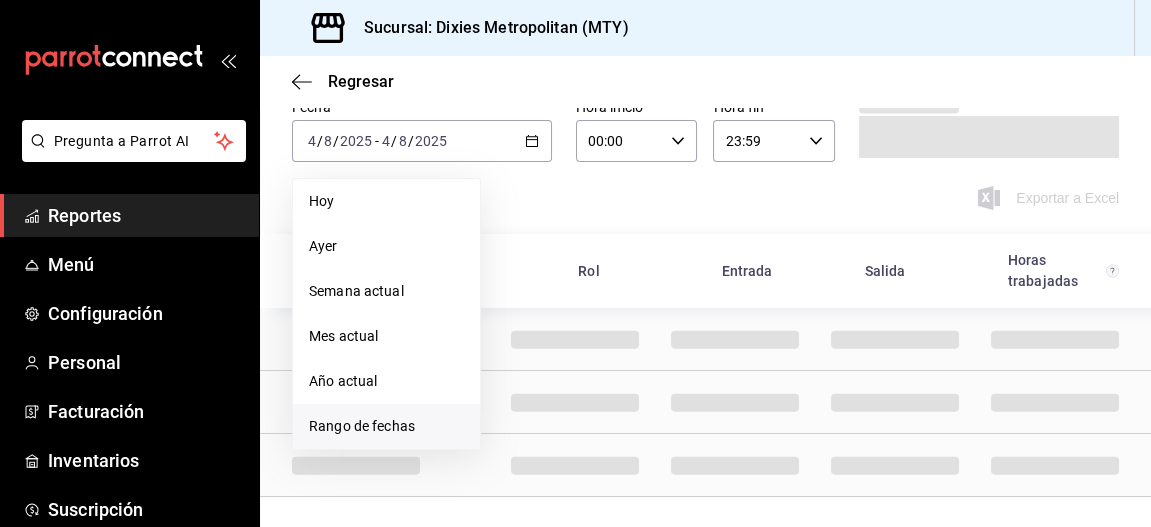 click on "Rango de fechas" at bounding box center (386, 426) 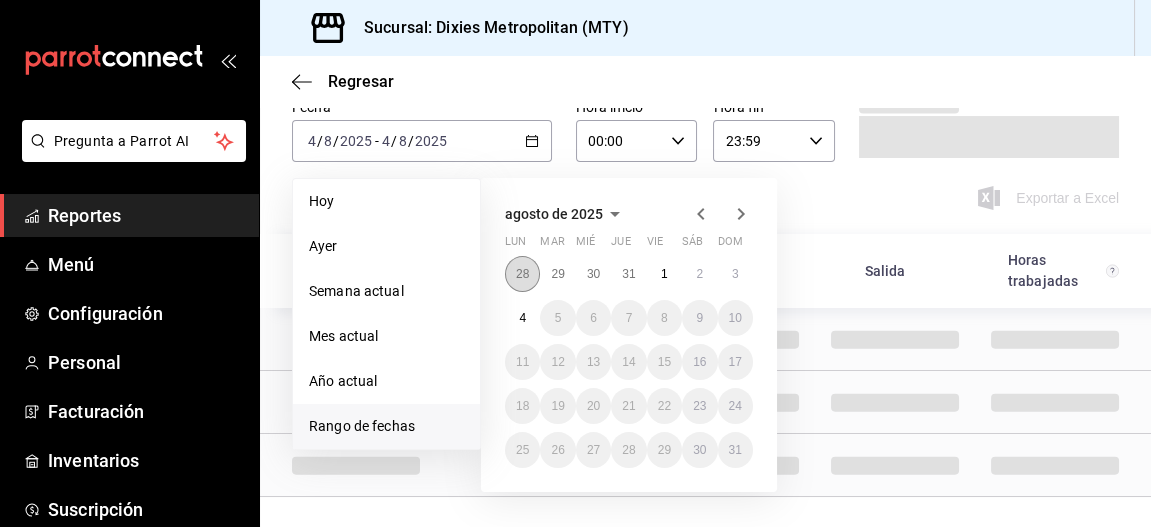 click on "28" at bounding box center (522, 274) 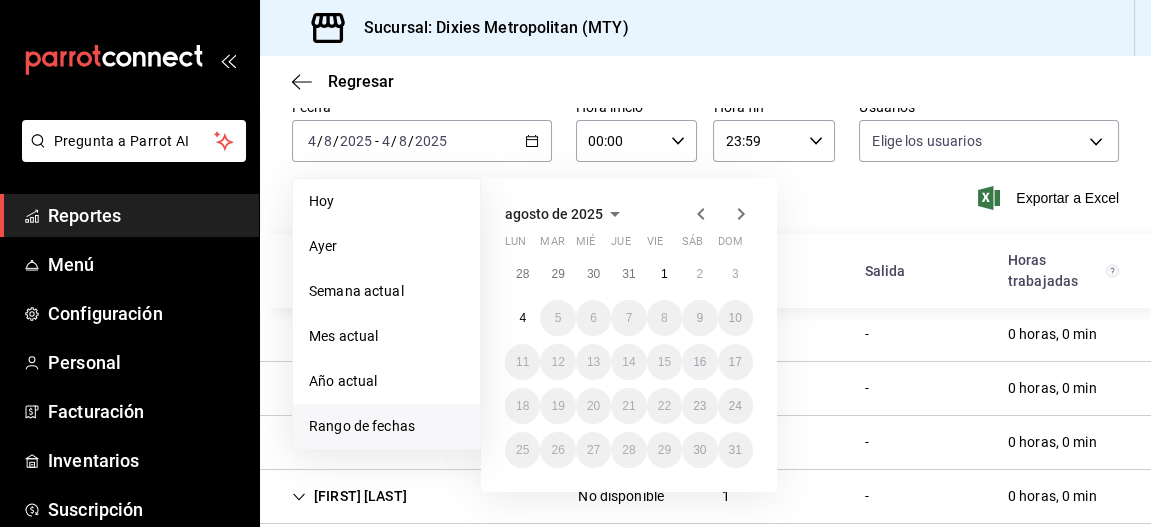 type on "[UUID],[UUID],[UUID],[UUID],[UUID],[UUID],[UUID],[UUID],[UUID],[UUID],[UUID],[UUID],[UUID],[UUID],[UUID],[UUID],[UUID],[UUID],[UUID],[UUID],[UUID],[UUID],[UUID],[UUID],[UUID],[UUID]" 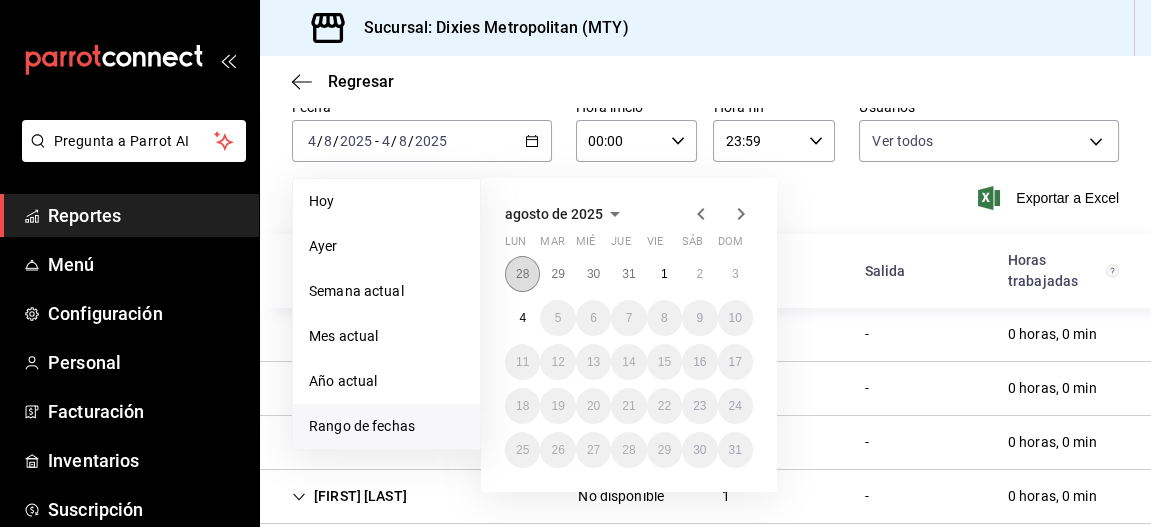 click on "28" at bounding box center [522, 274] 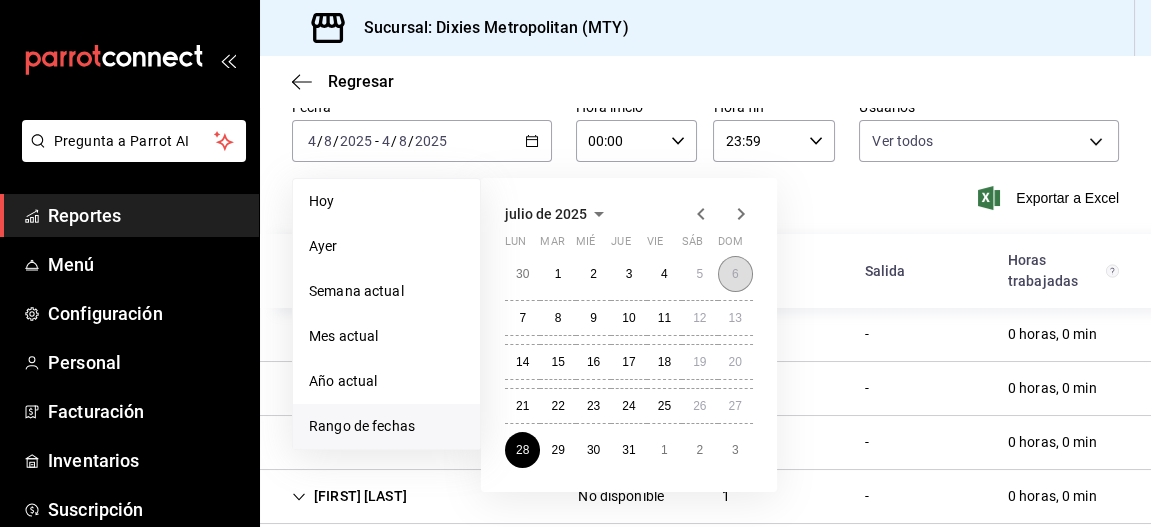 click on "6" at bounding box center (735, 274) 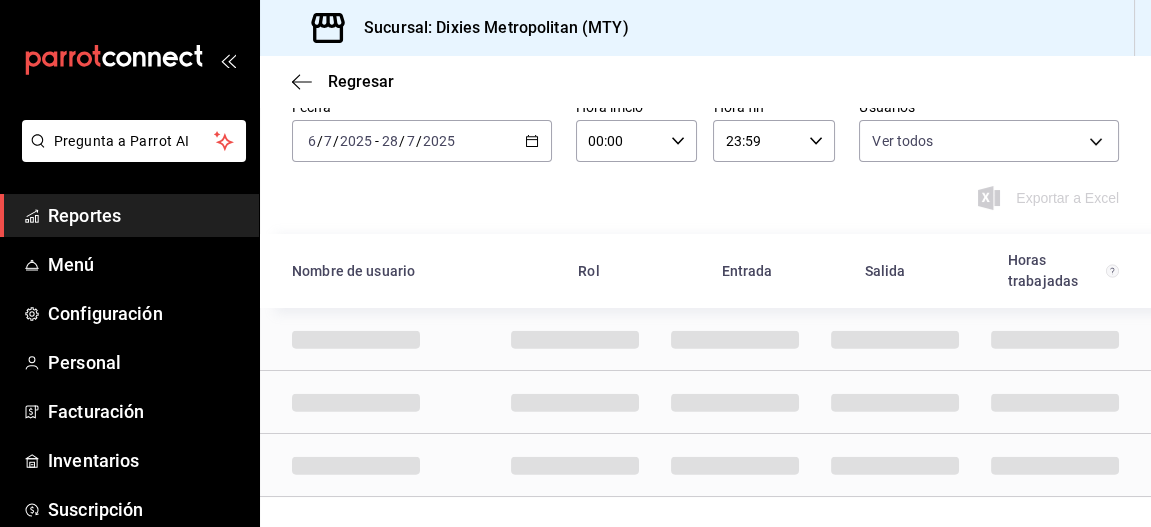 click on "[DATE] [TIME] / [DATE] [TIME]" at bounding box center [422, 141] 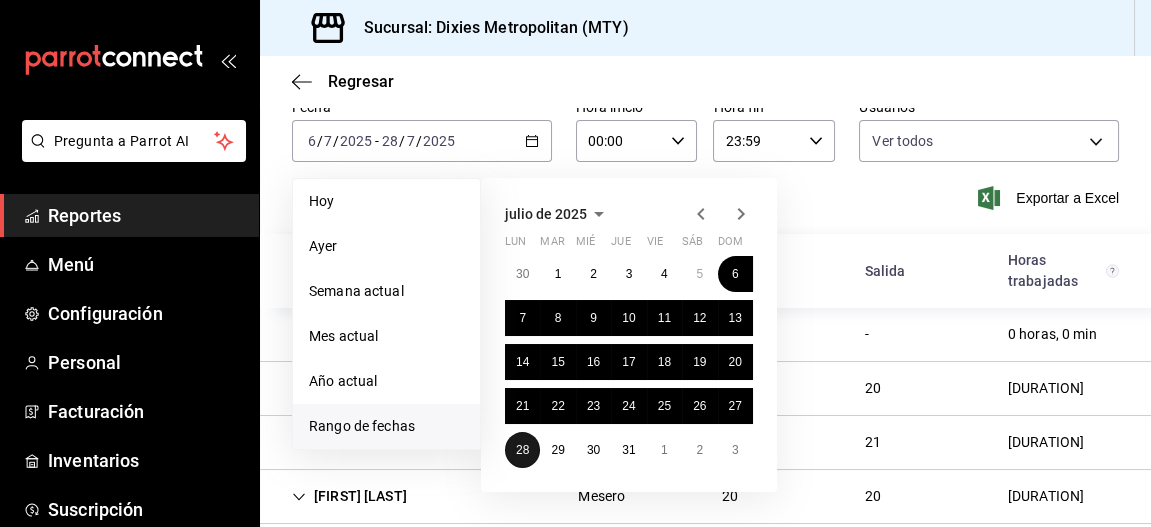 click on "28" at bounding box center [522, 450] 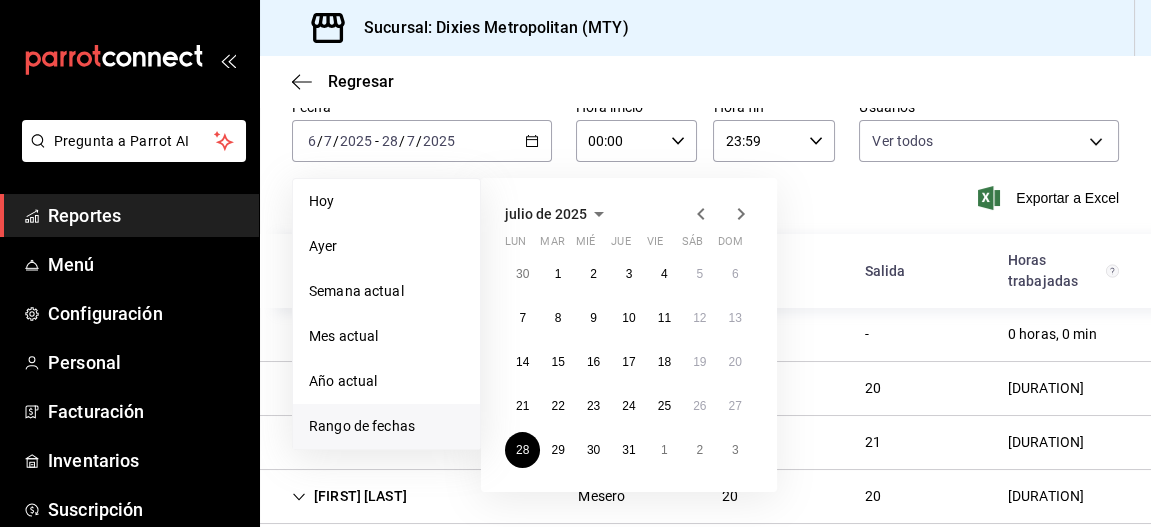 click 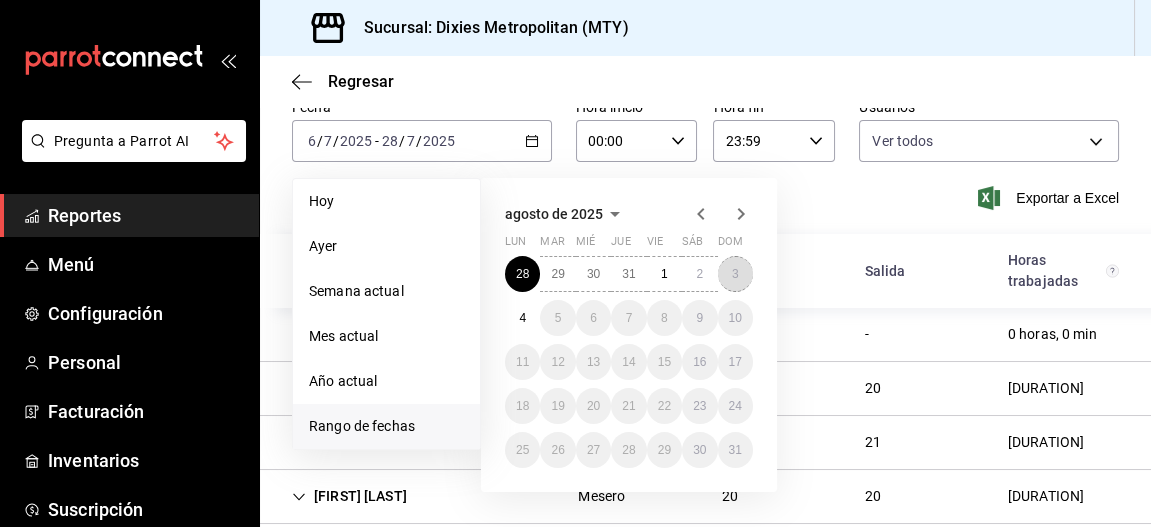 click on "3" at bounding box center (735, 274) 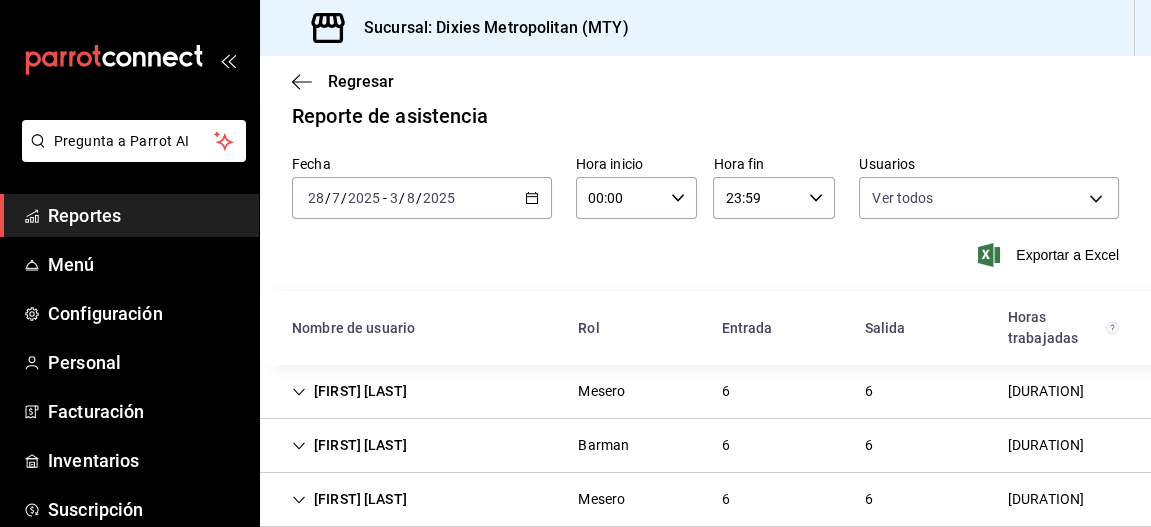 scroll, scrollTop: 0, scrollLeft: 0, axis: both 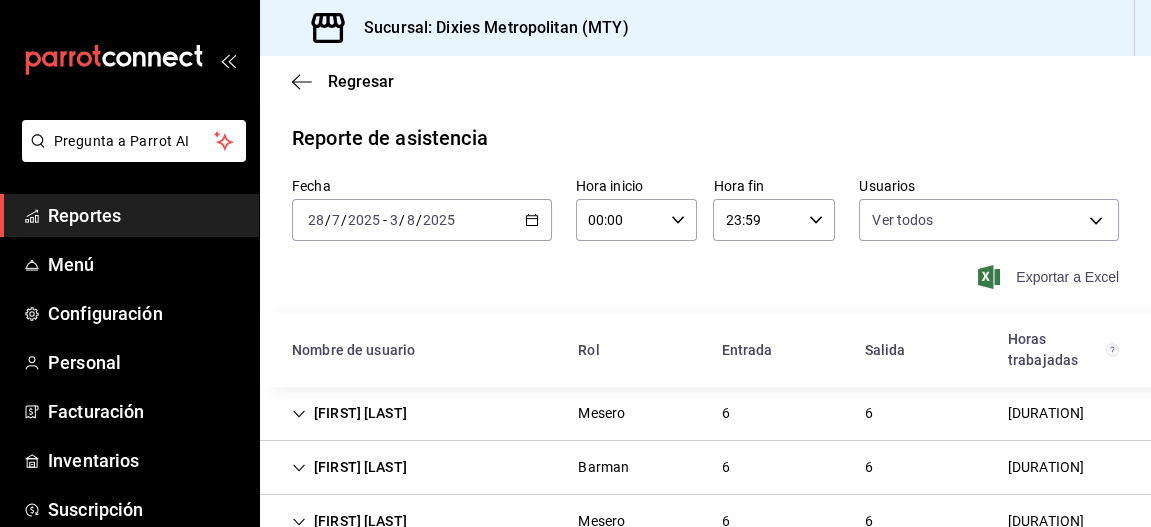 click on "Exportar a Excel" at bounding box center [1050, 277] 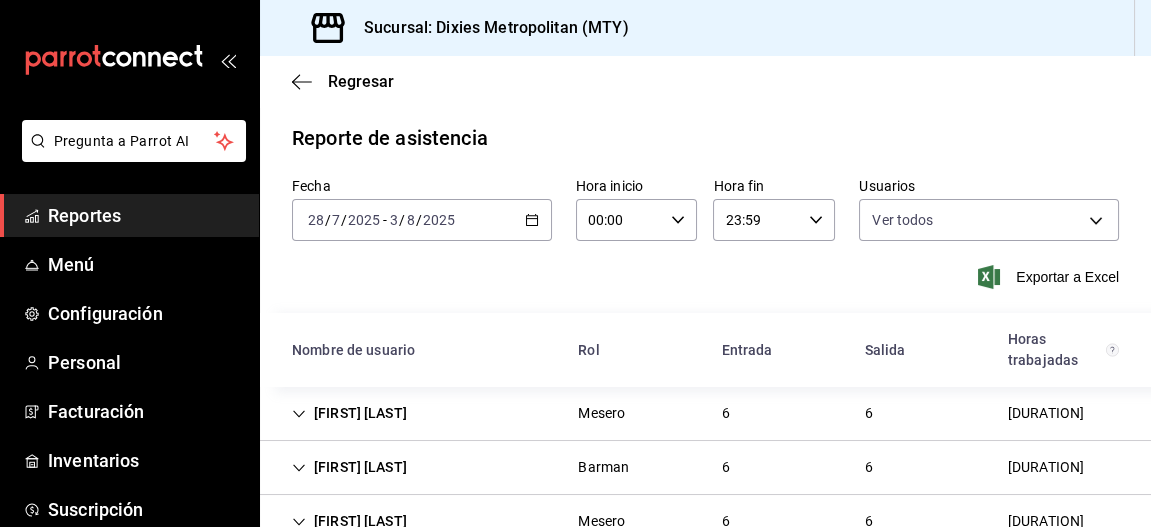 click on "2025-07-28 28 / 7 / 2025 - 2025-08-03 3 / 8 / 2025" at bounding box center (422, 220) 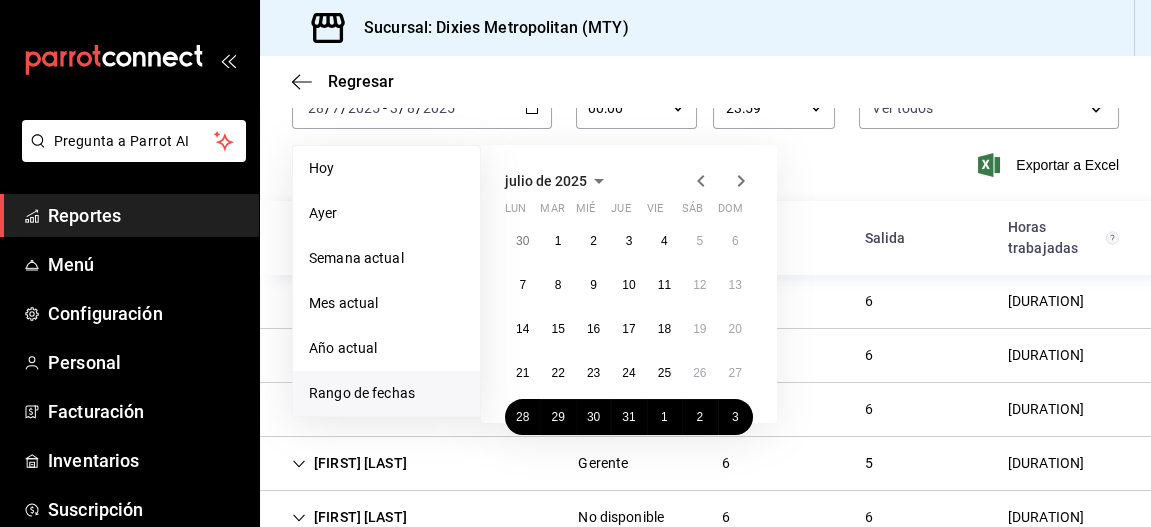 scroll, scrollTop: 212, scrollLeft: 0, axis: vertical 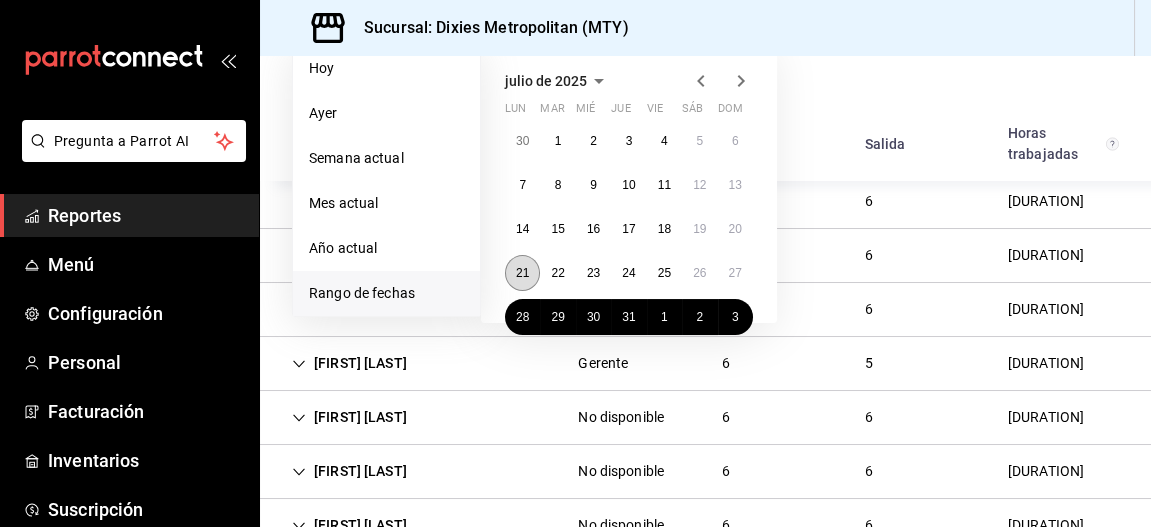click on "21" at bounding box center [522, 273] 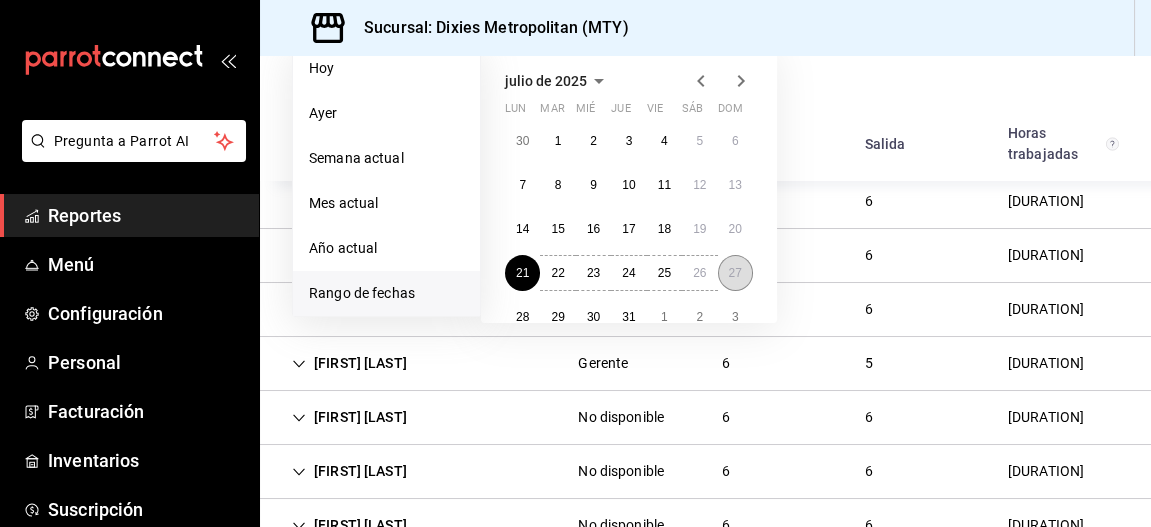 click on "27" at bounding box center [735, 273] 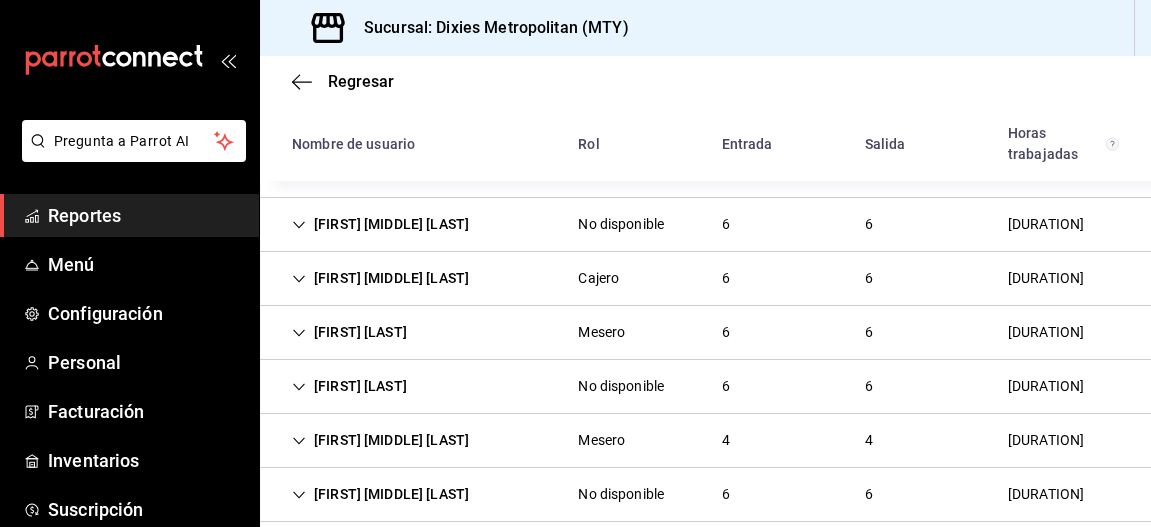 scroll, scrollTop: 855, scrollLeft: 0, axis: vertical 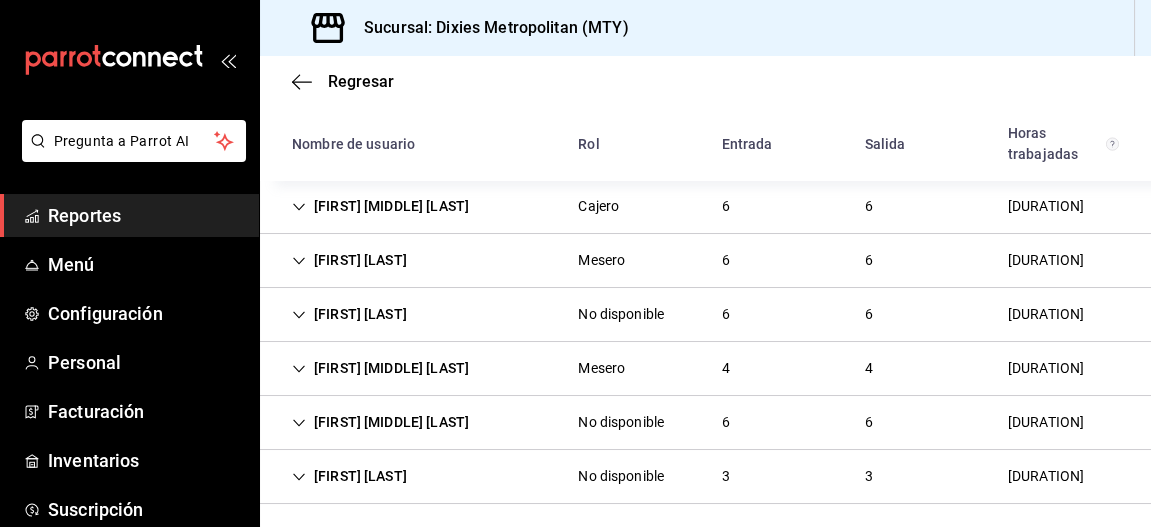 click 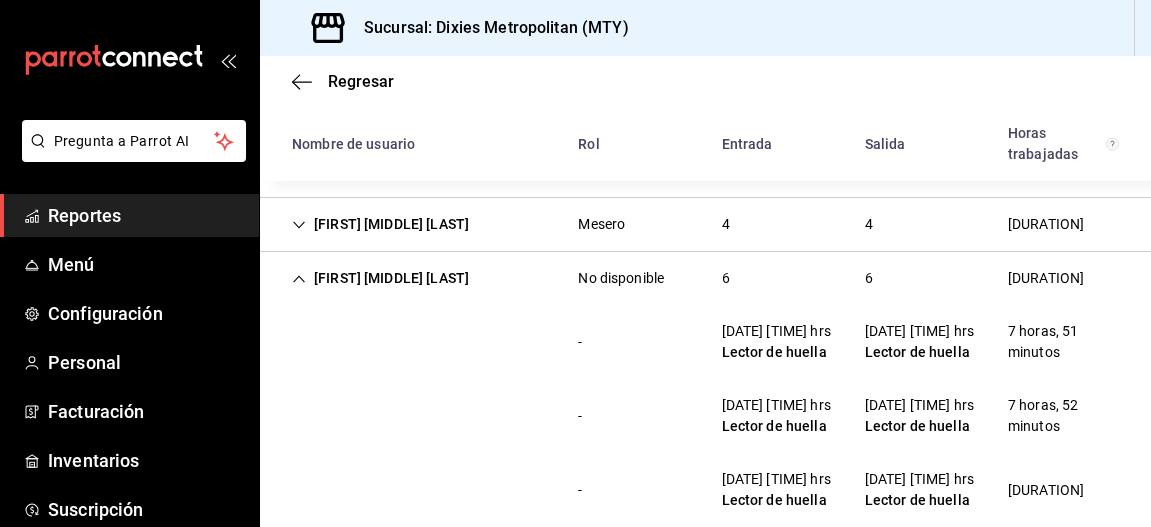 scroll, scrollTop: 1001, scrollLeft: 0, axis: vertical 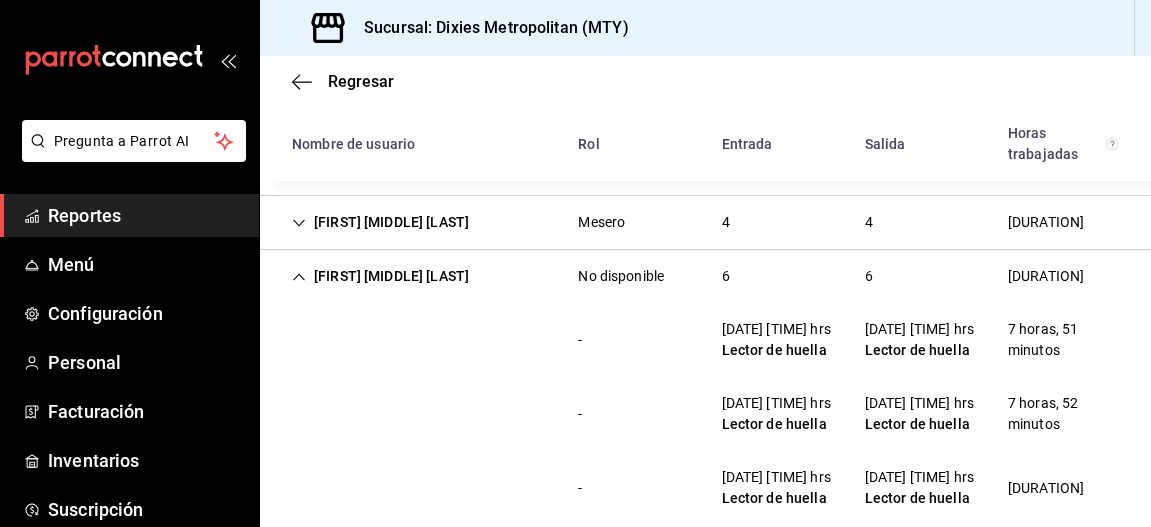 click 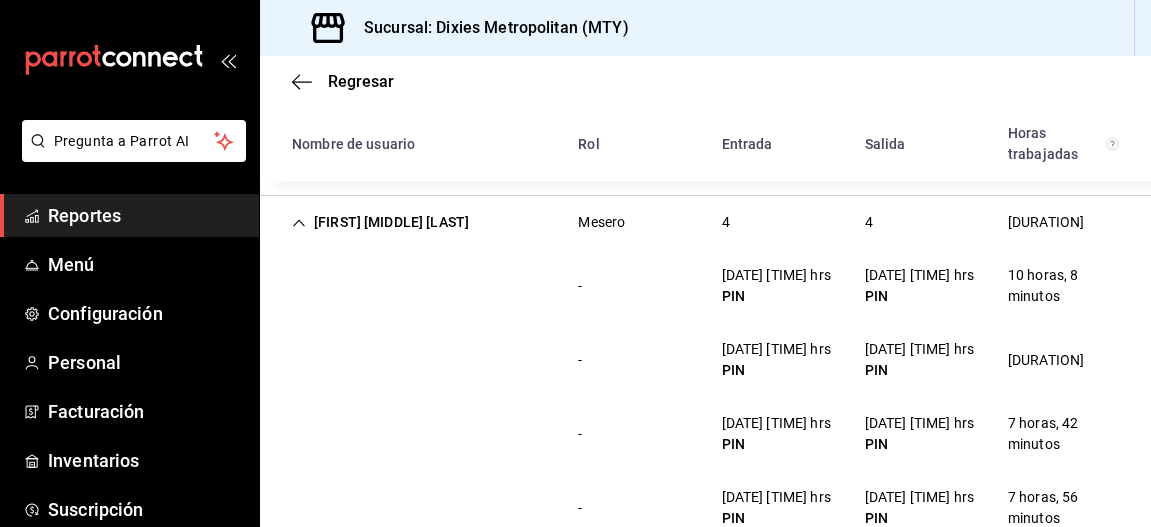 click 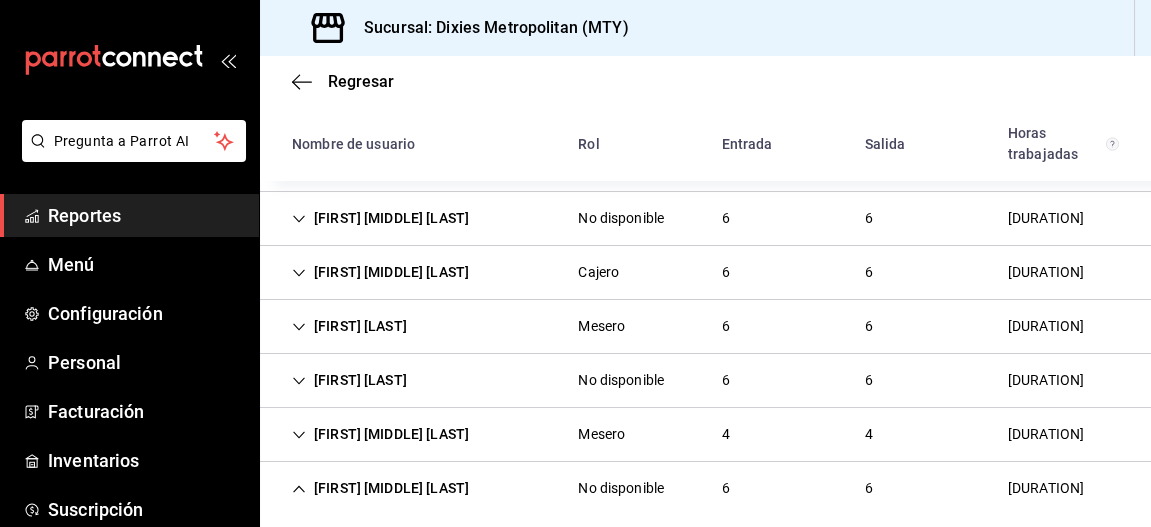 scroll, scrollTop: 789, scrollLeft: 0, axis: vertical 